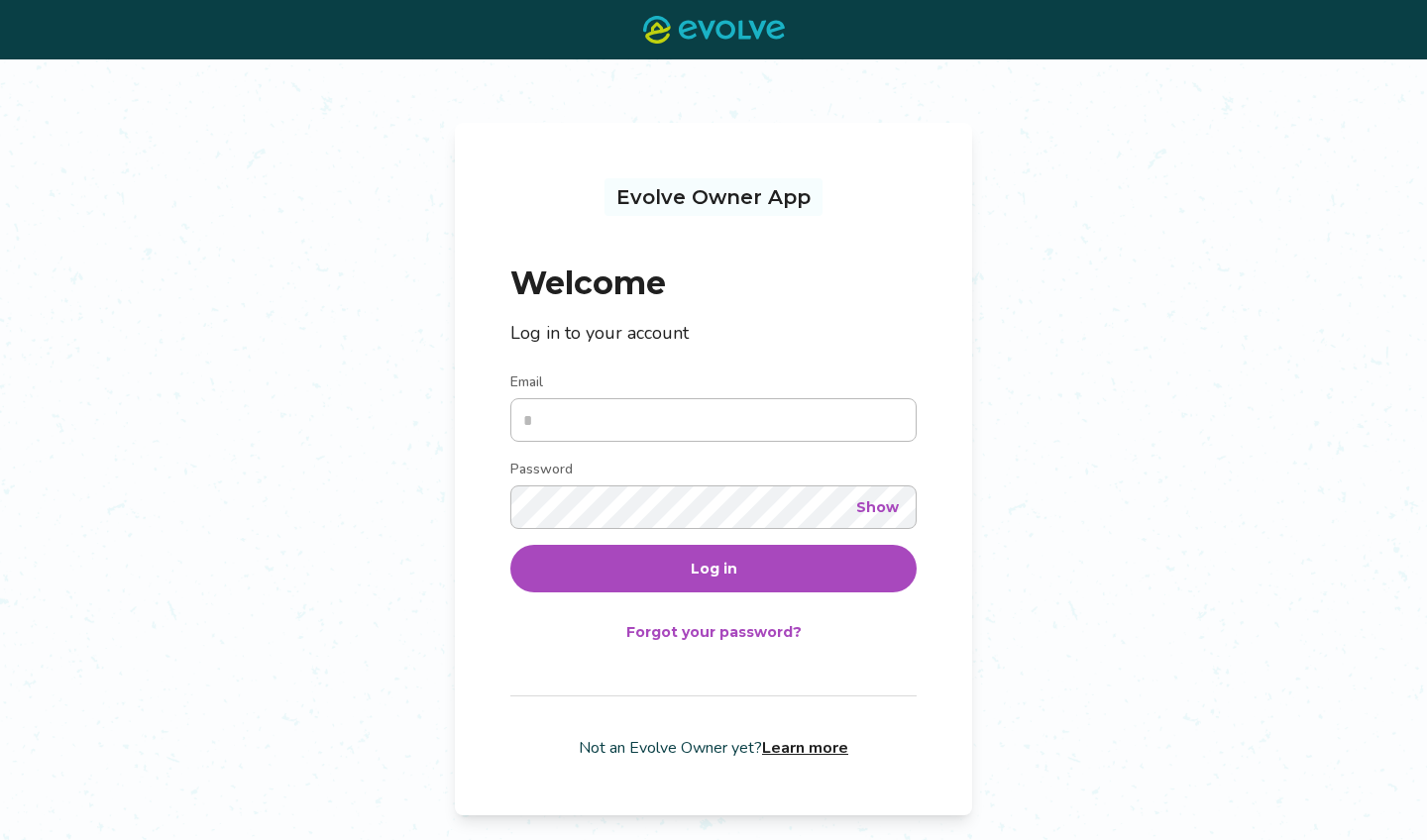 scroll, scrollTop: 0, scrollLeft: 0, axis: both 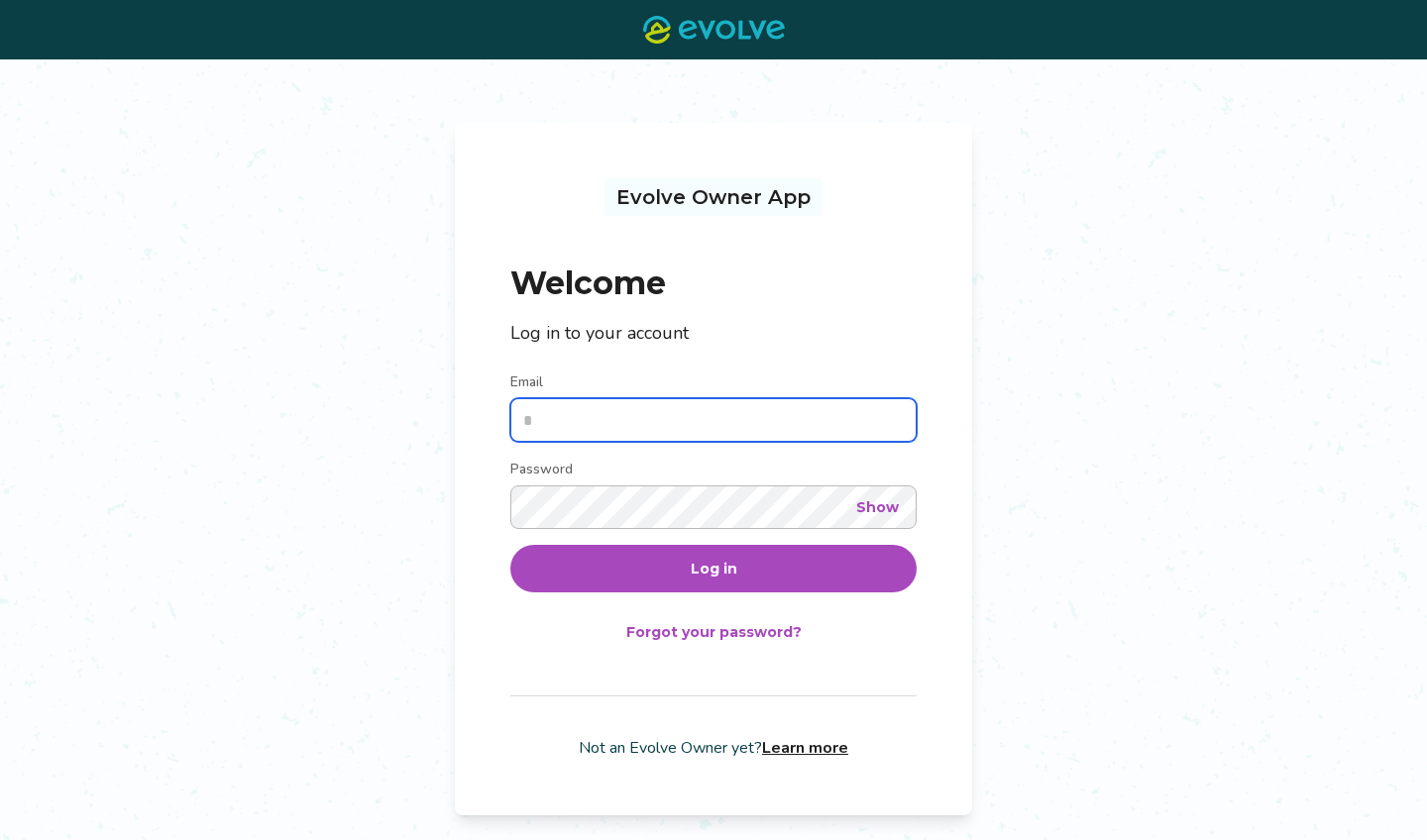 type on "**********" 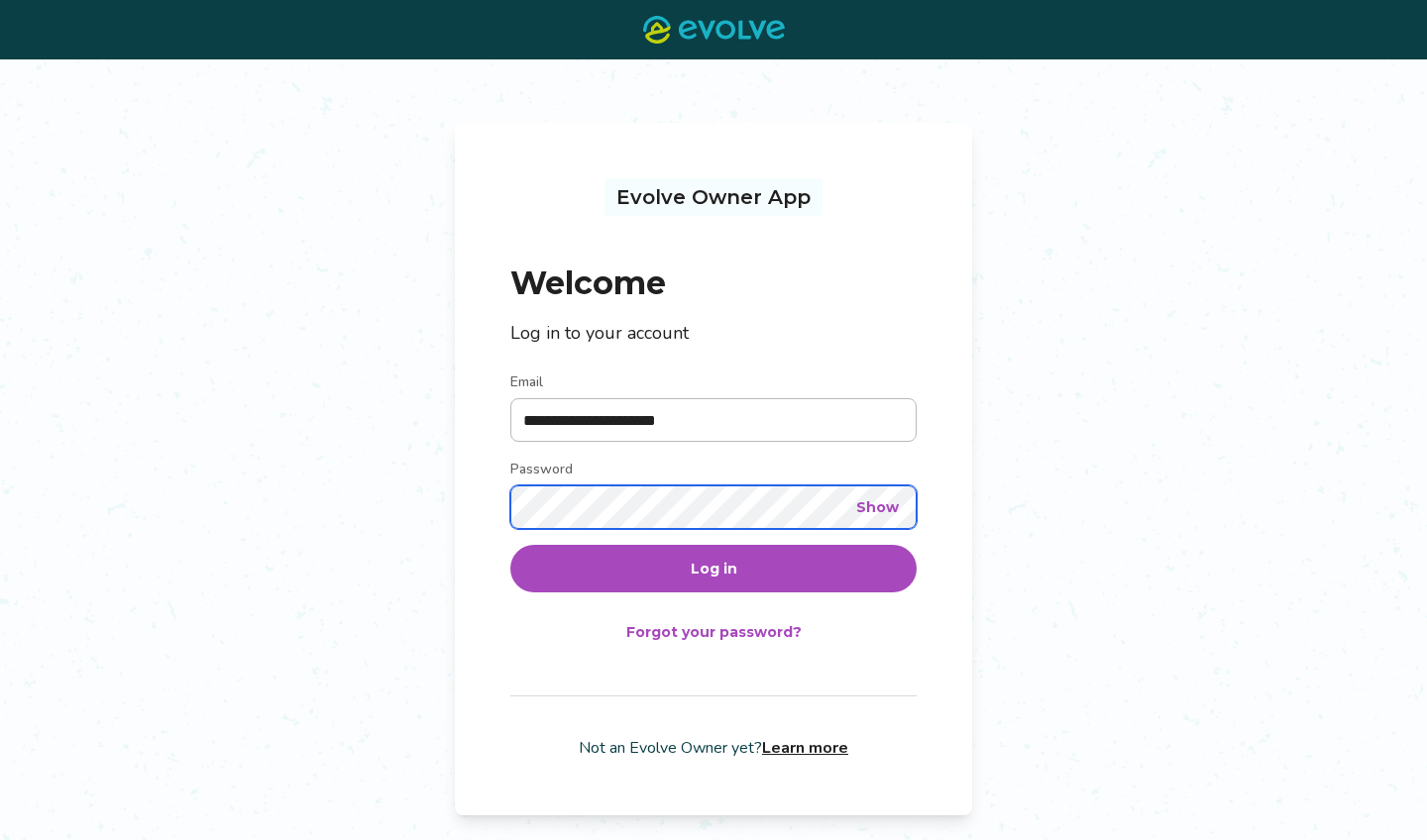 click on "Log in" at bounding box center (714, 569) 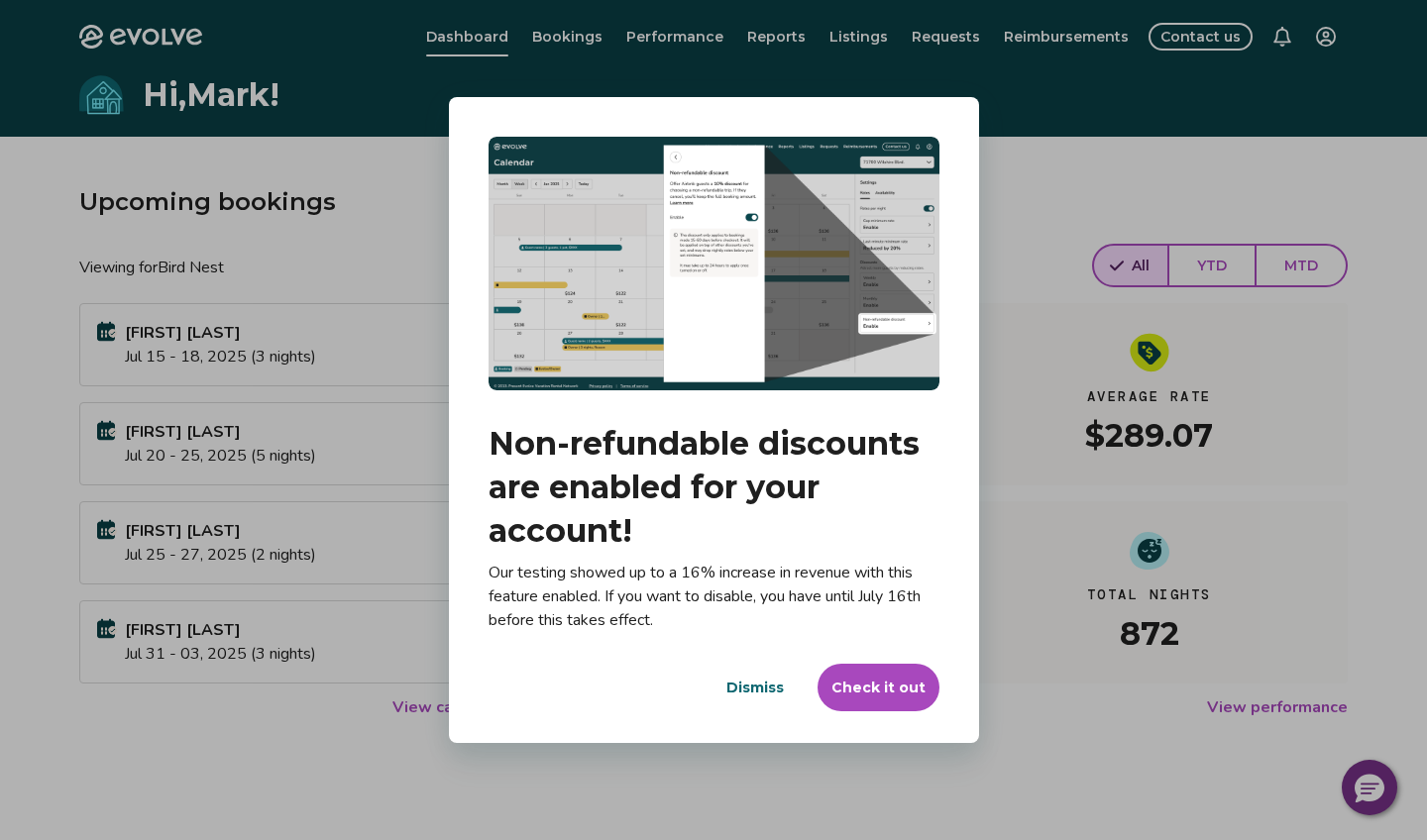 click on "Dismiss" at bounding box center [755, 687] 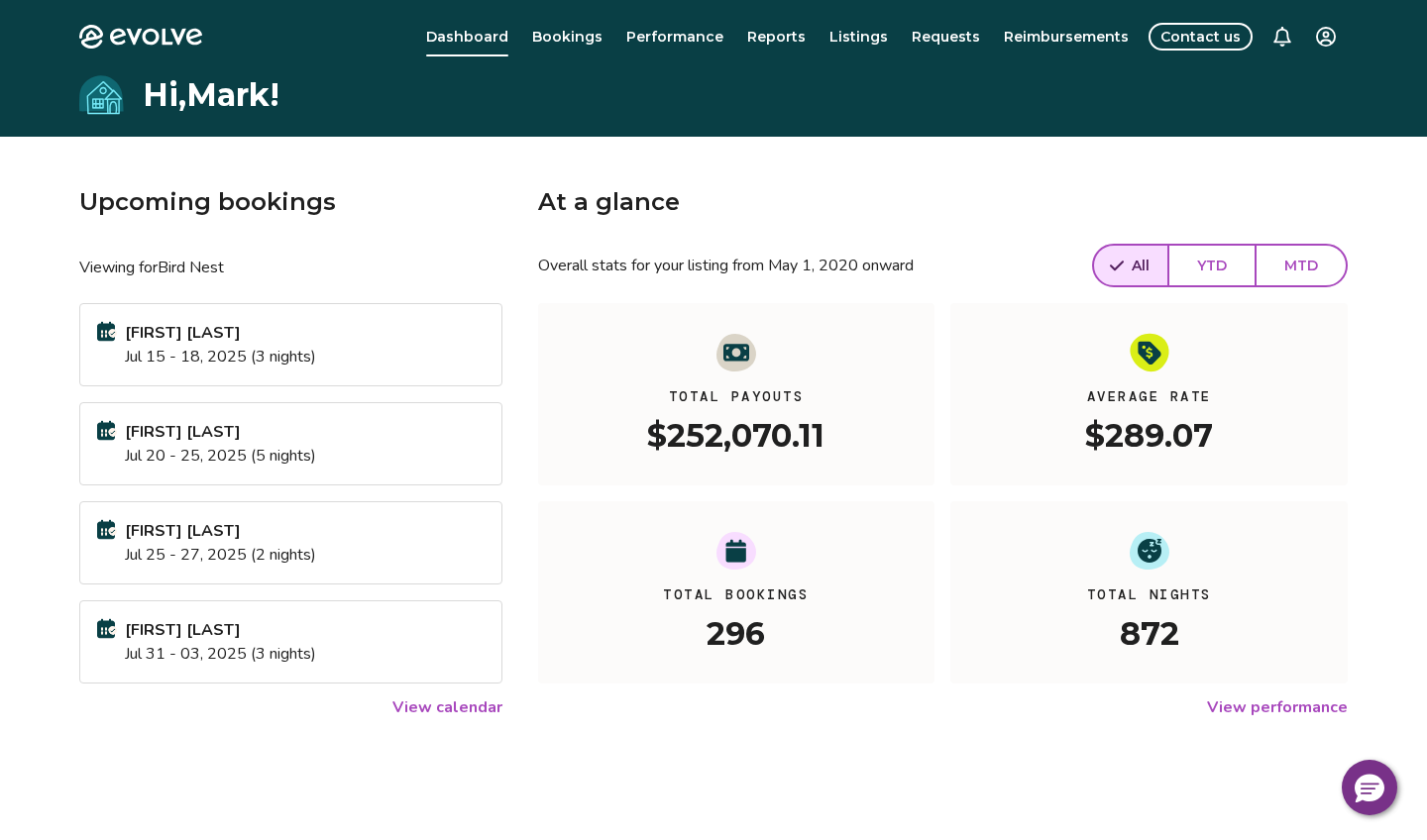 click on "YTD" at bounding box center (1212, 265) 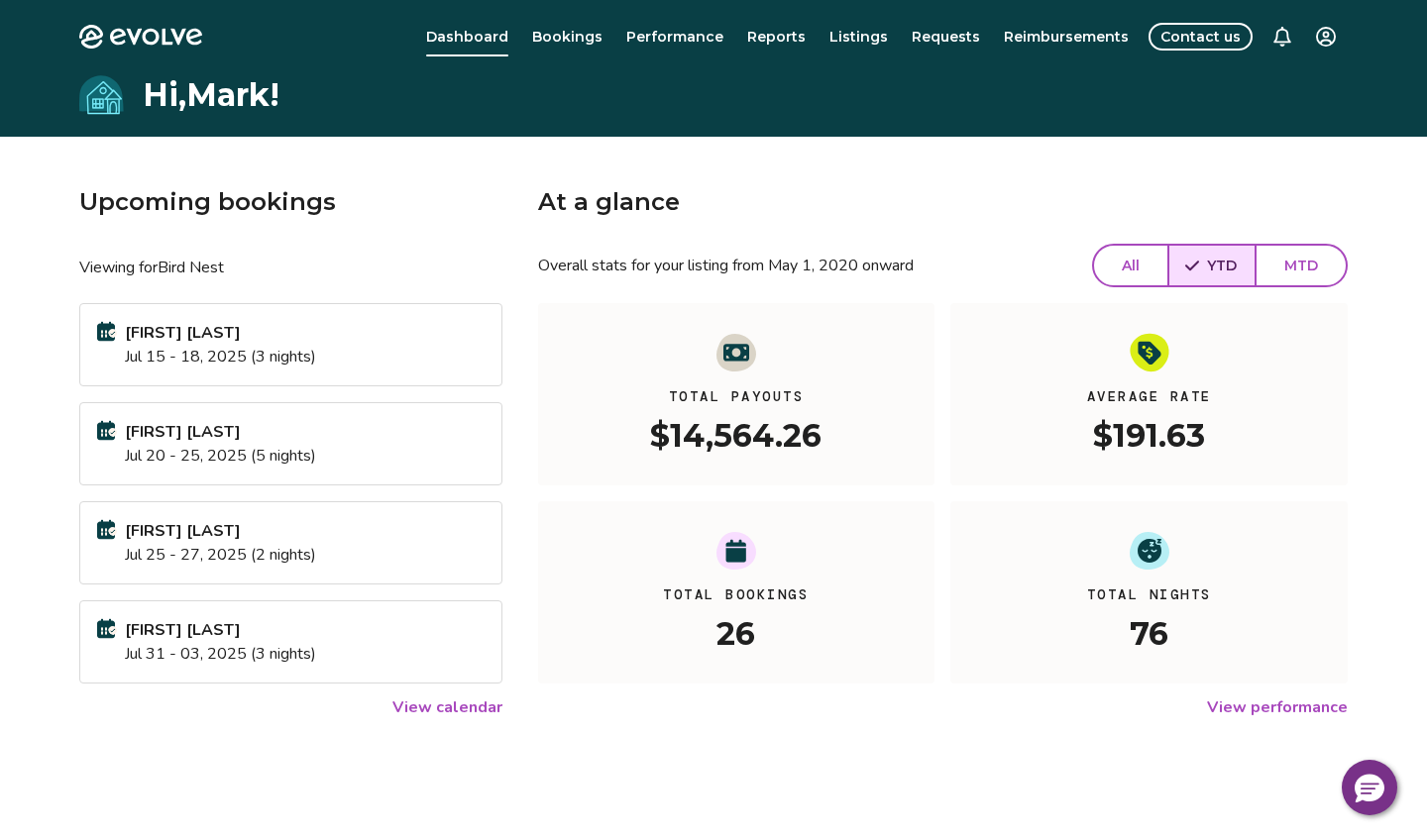 click on "View calendar" at bounding box center (447, 707) 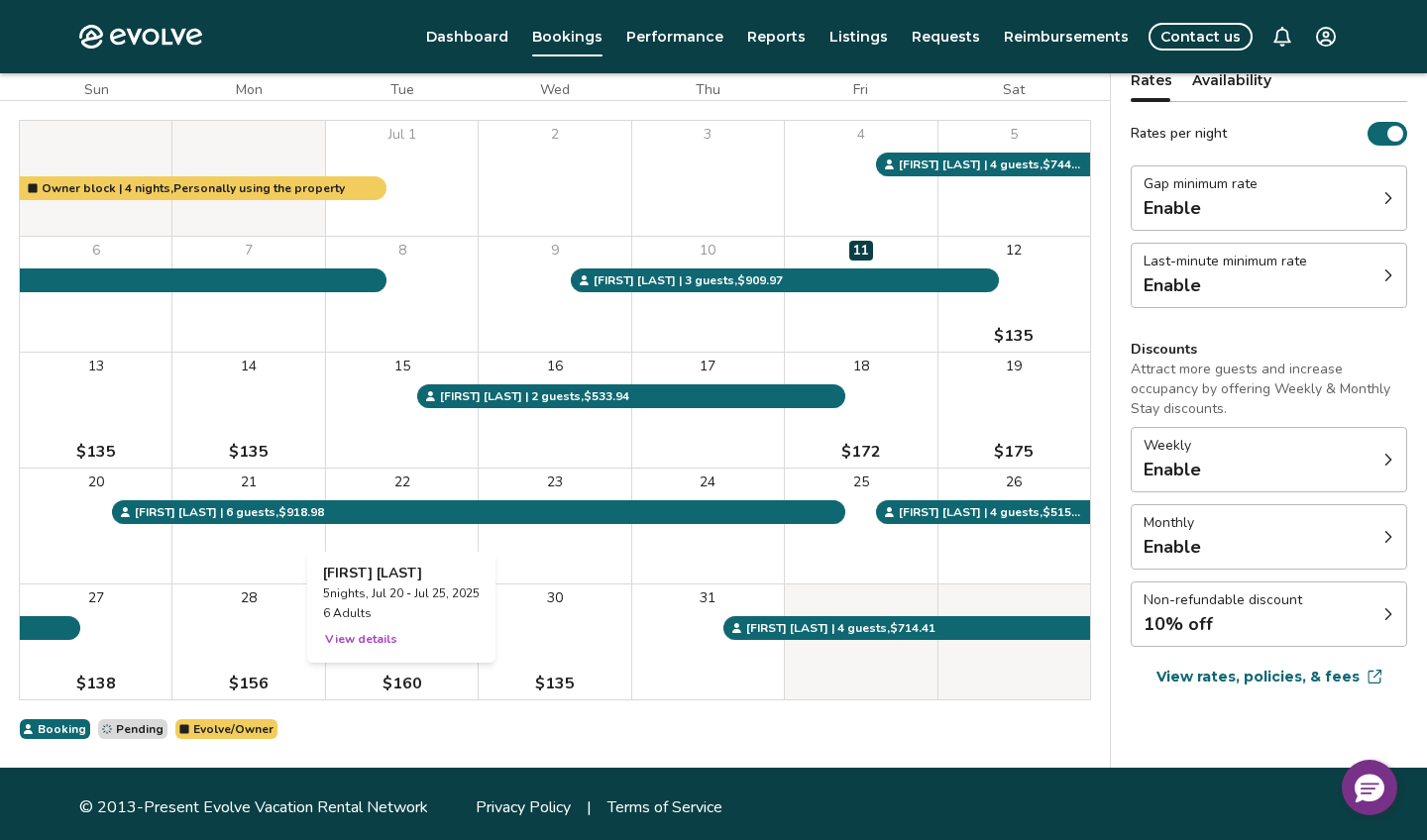scroll, scrollTop: 184, scrollLeft: 0, axis: vertical 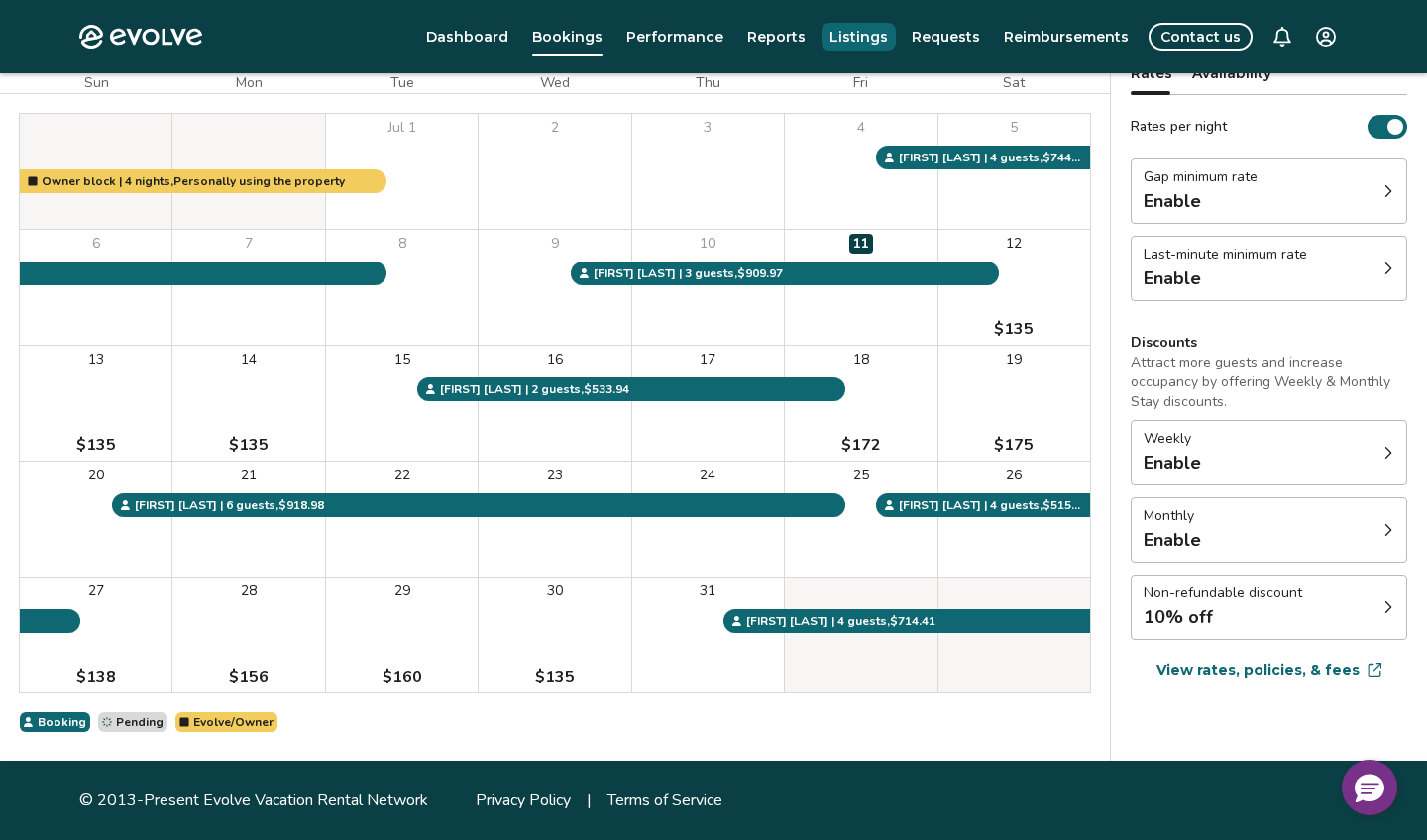 click on "Listings" at bounding box center [858, 37] 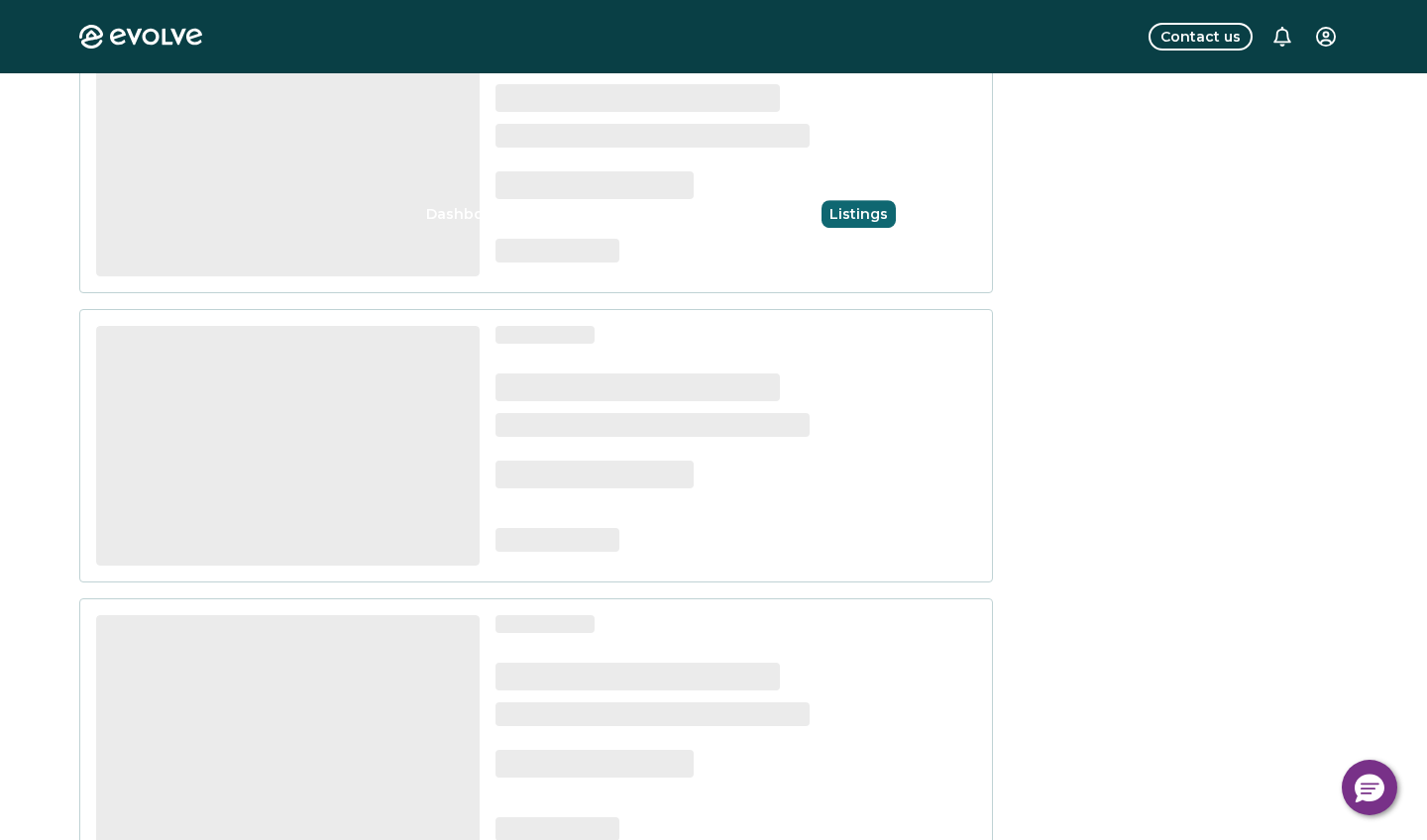 scroll, scrollTop: 0, scrollLeft: 0, axis: both 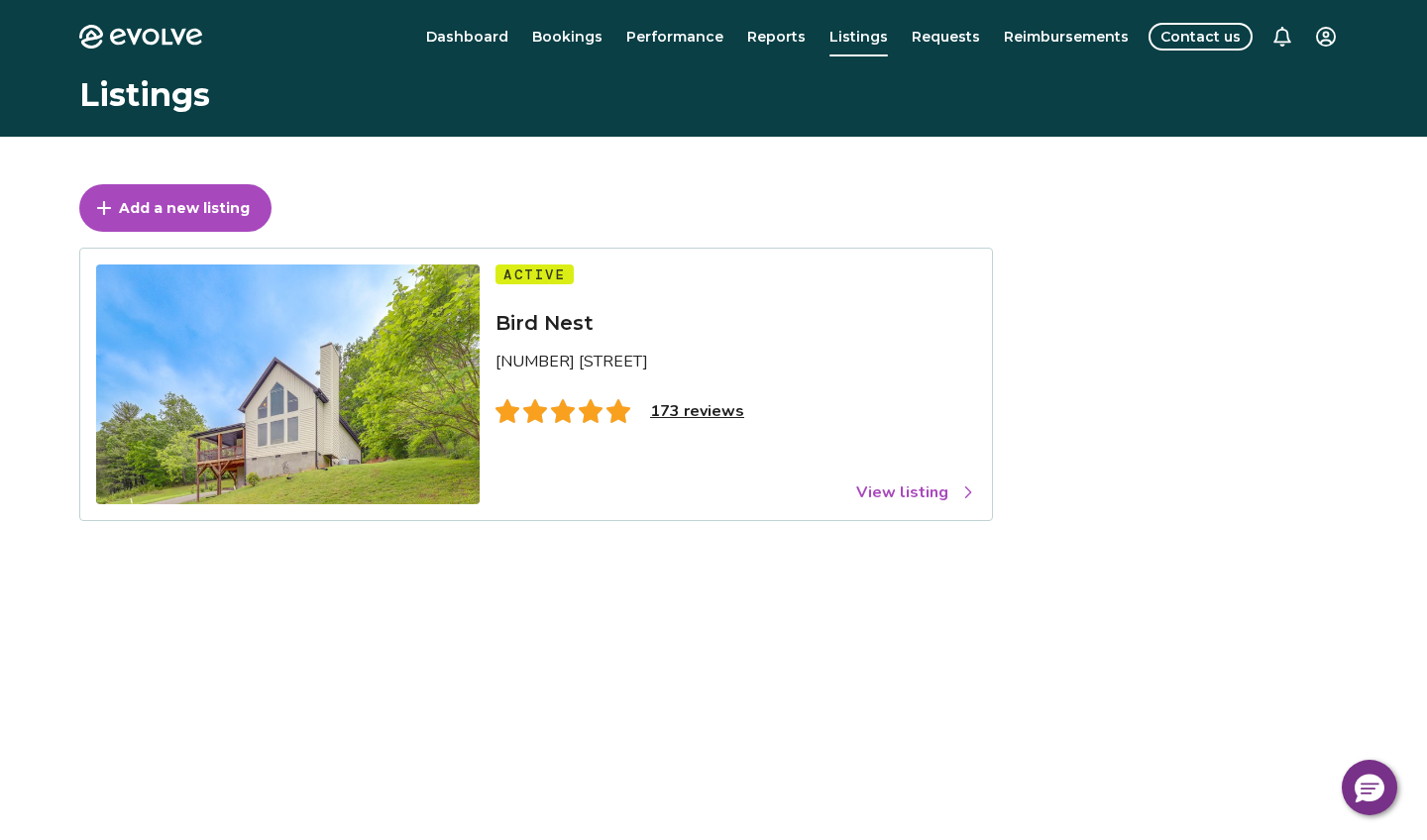 click on "173 reviews" at bounding box center (697, 411) 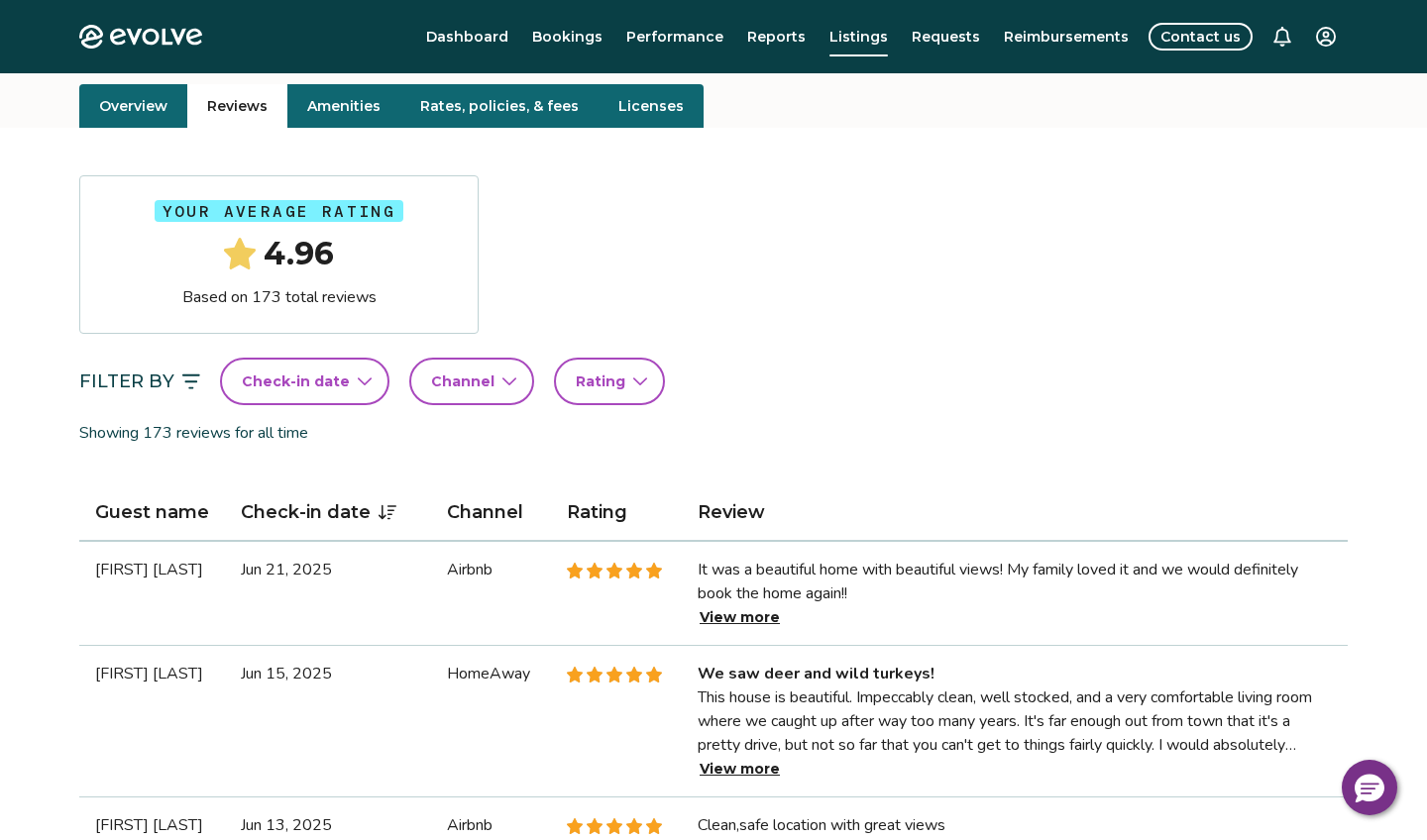 scroll, scrollTop: 0, scrollLeft: 0, axis: both 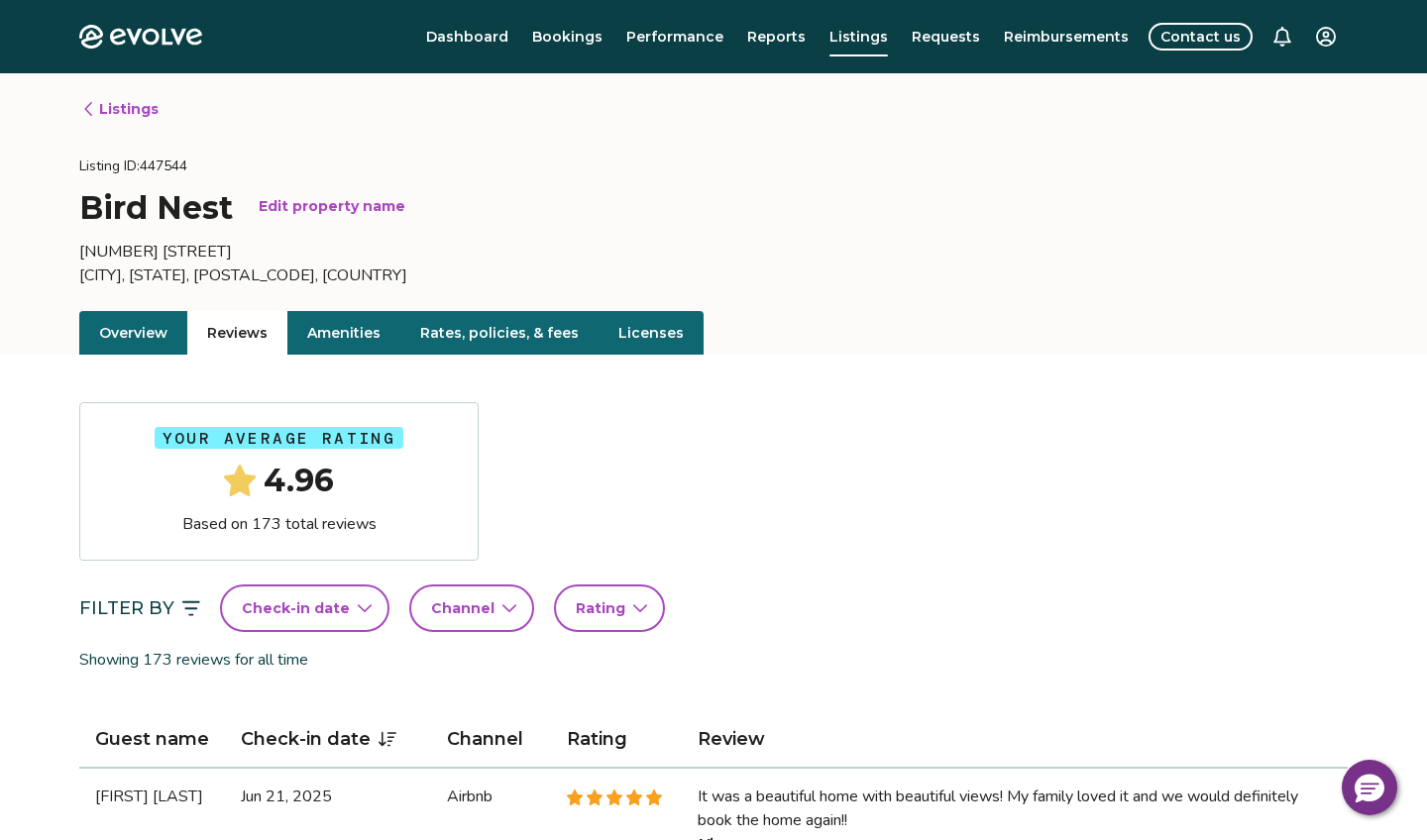 click on "Evolve Dashboard Bookings Performance Reports Listings Requests Reimbursements Contact us Listings Listing ID:  [NUMBER] [STREET] [CITY], [STATE], [POSTAL_CODE], [COUNTRY] Overview Reviews Amenities Rates, policies, & fees Licenses Your average rating 4.96 Based on 173 total reviews Filter By Check-in date Channel Rating Showing 173 reviews for all time Guest name Check-in date Channel Rating Review [FIRST] [LAST] [MONTH] [DAY], [YEAR] Airbnb It was a beautiful home with beautiful views! My family loved it and we would definitely book the home again!! View more [FIRST] [LAST] [MONTH] [DAY], [YEAR] HomeAway We saw deer and wild turkeys! This house is beautiful. Impeccably clean, well stocked, and a very comfortable living room where we caught up after way too many years. It's far enough out from town that it's a pretty drive, but not so far that you can't get to things fairly quickly. I would absolutely recommend this place and/or stay here again. View more [FIRST] [LAST] [MONTH] [DAY], [YEAR] [SOURCE]" at bounding box center [714, 1670] 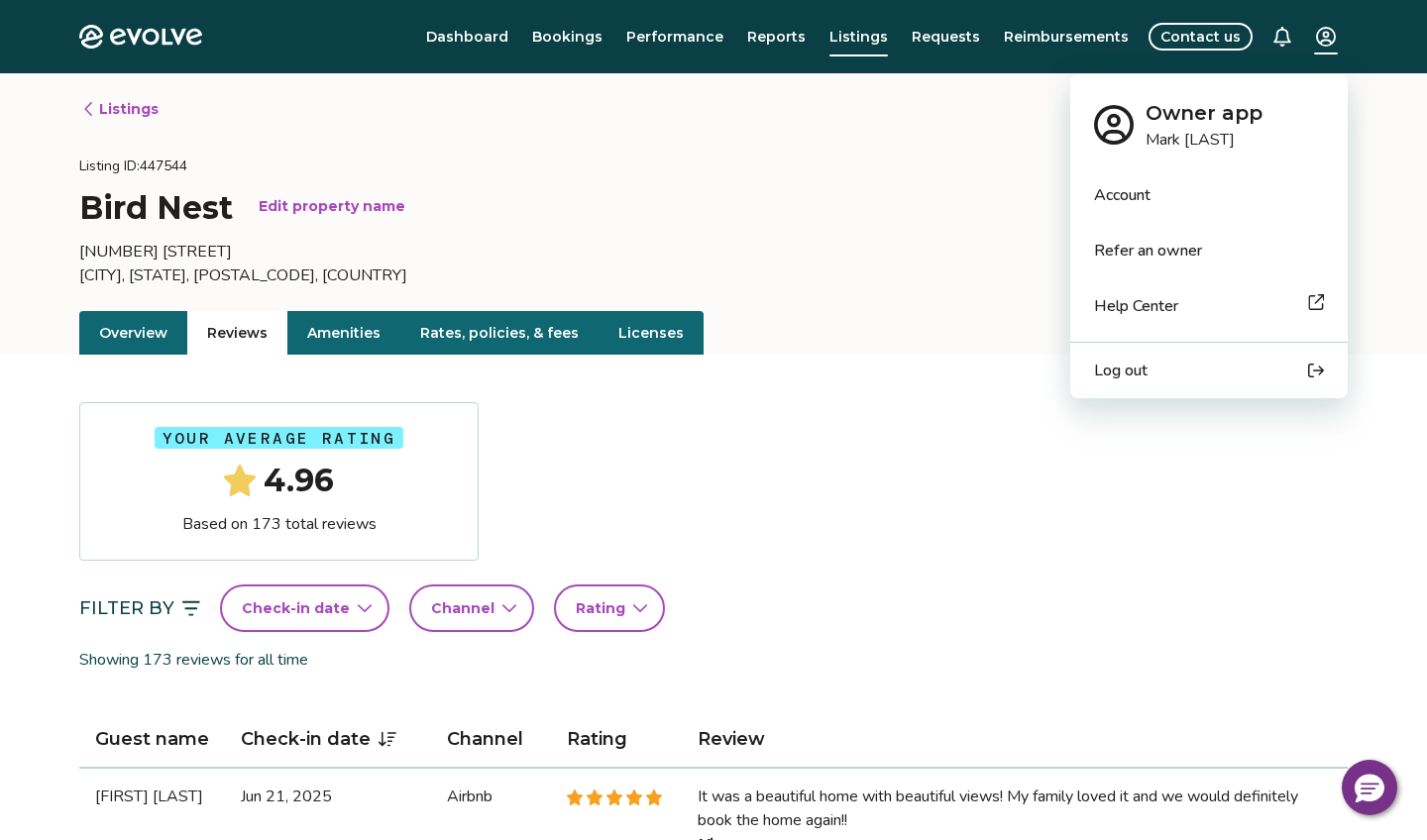 click on "Log out" at bounding box center (1121, 370) 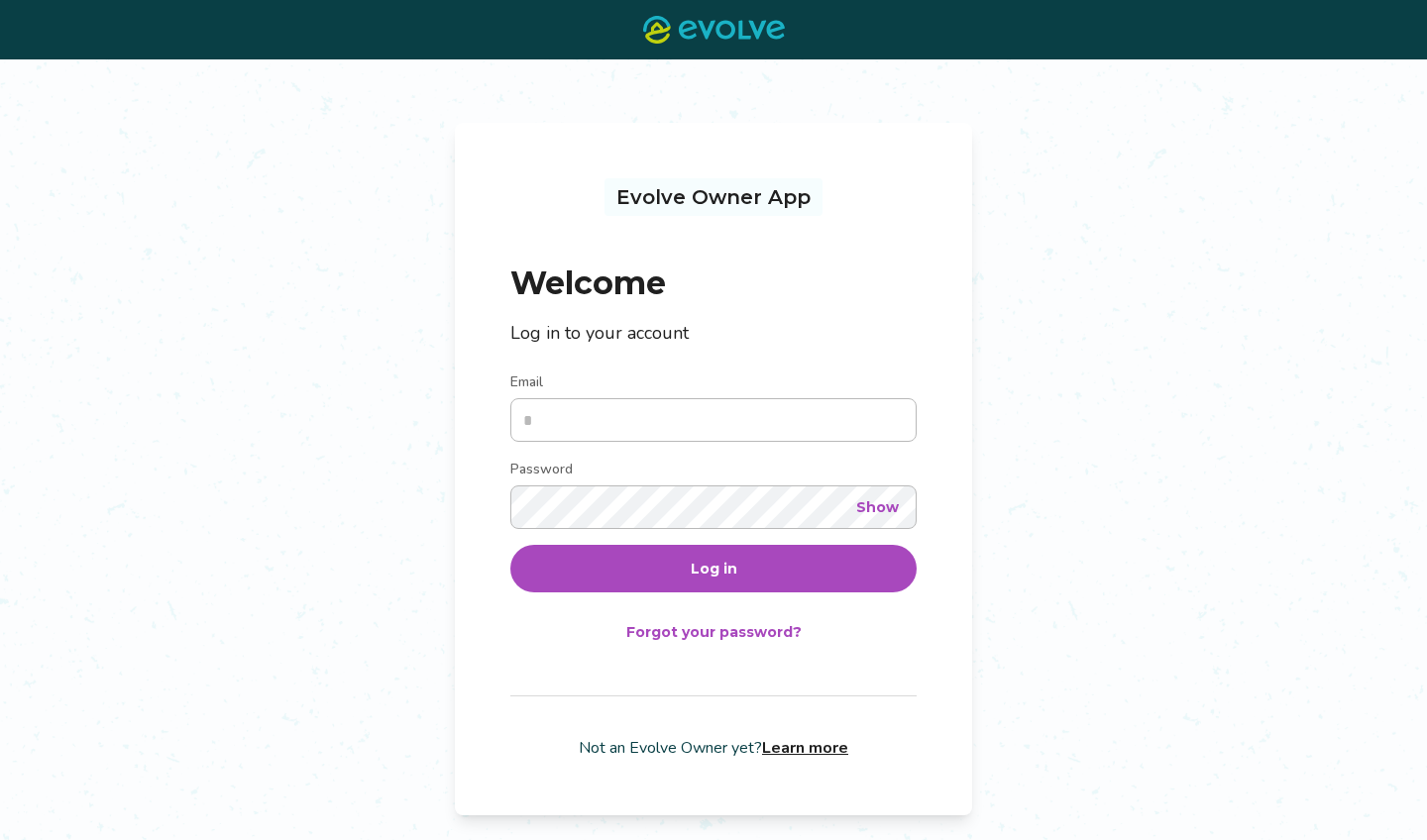 scroll, scrollTop: 0, scrollLeft: 0, axis: both 